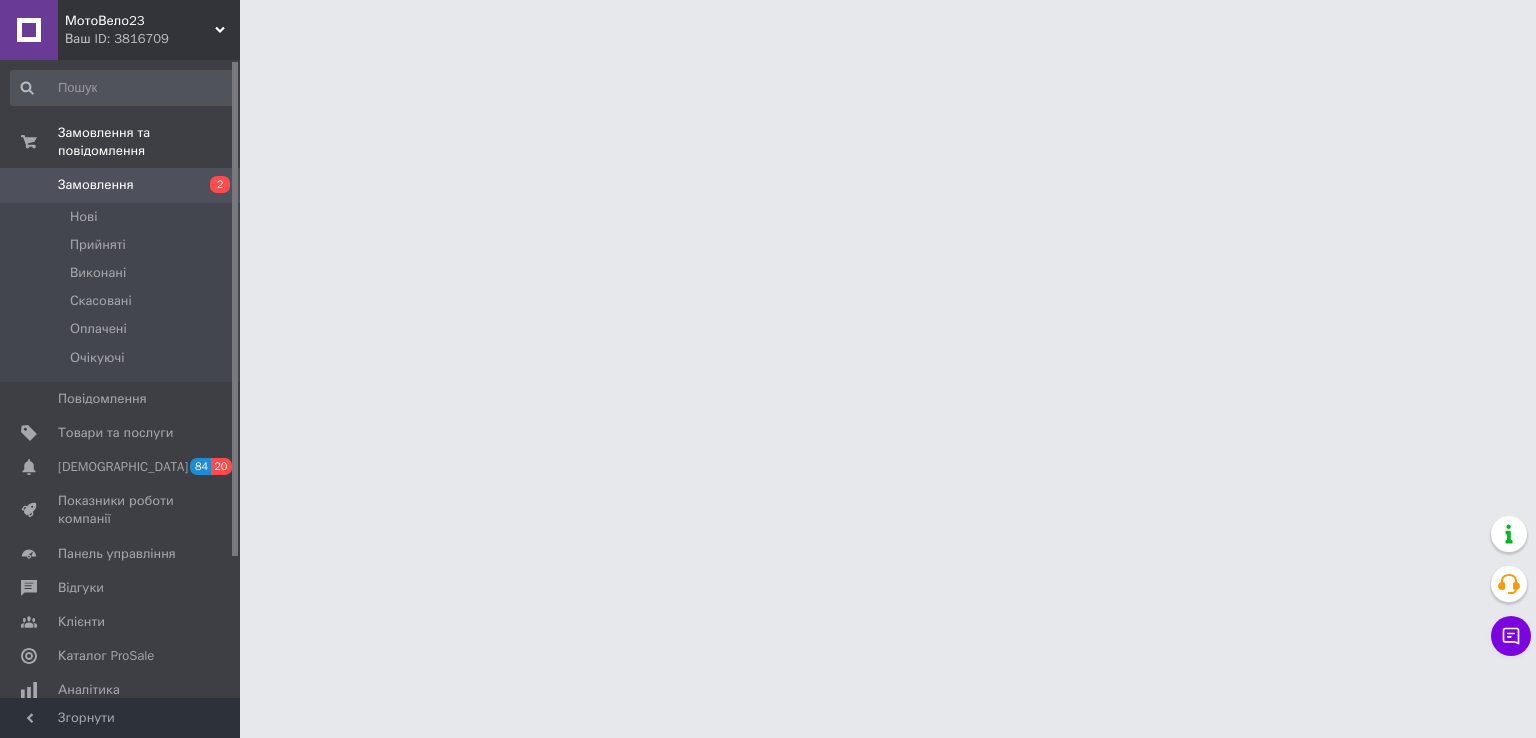 scroll, scrollTop: 0, scrollLeft: 0, axis: both 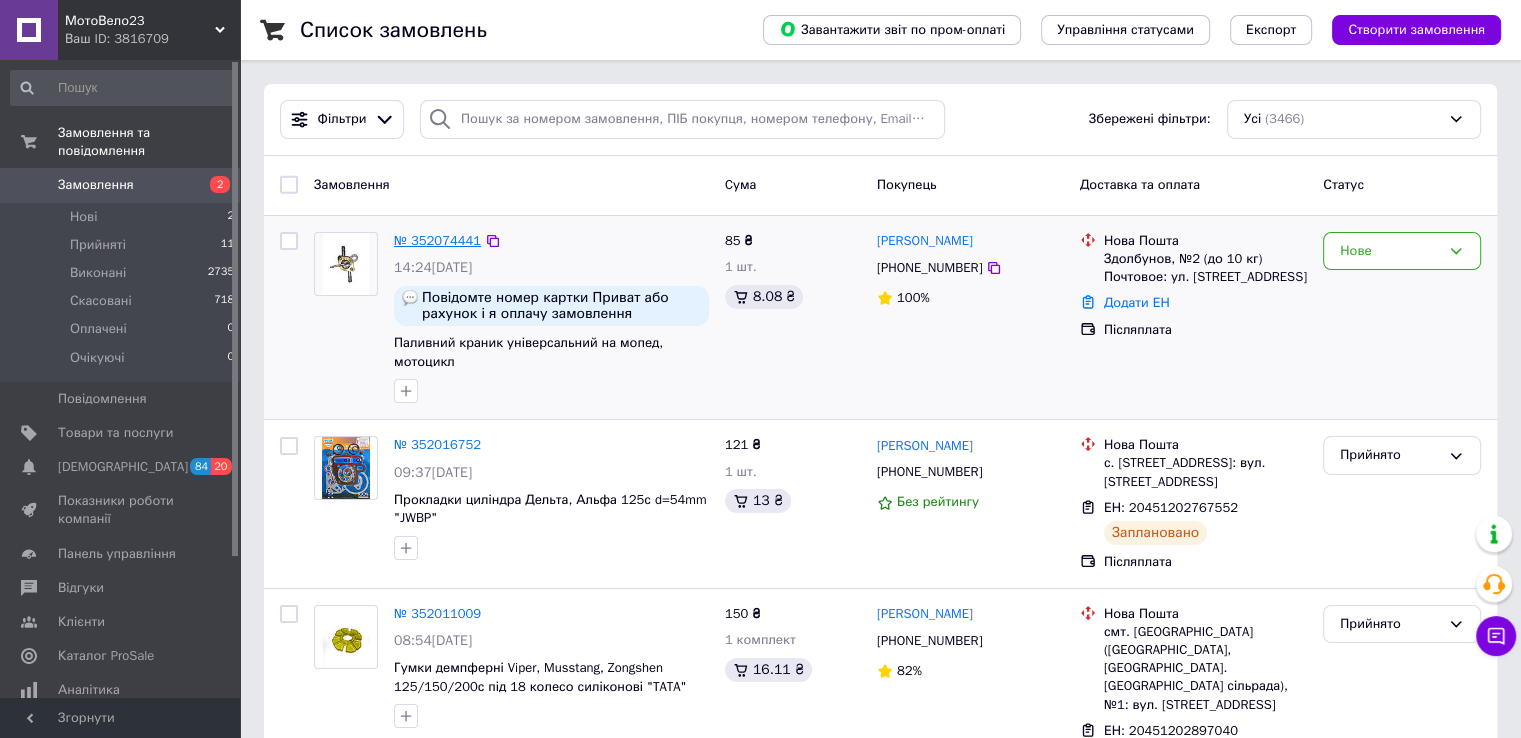 click on "№ 352074441" at bounding box center [437, 240] 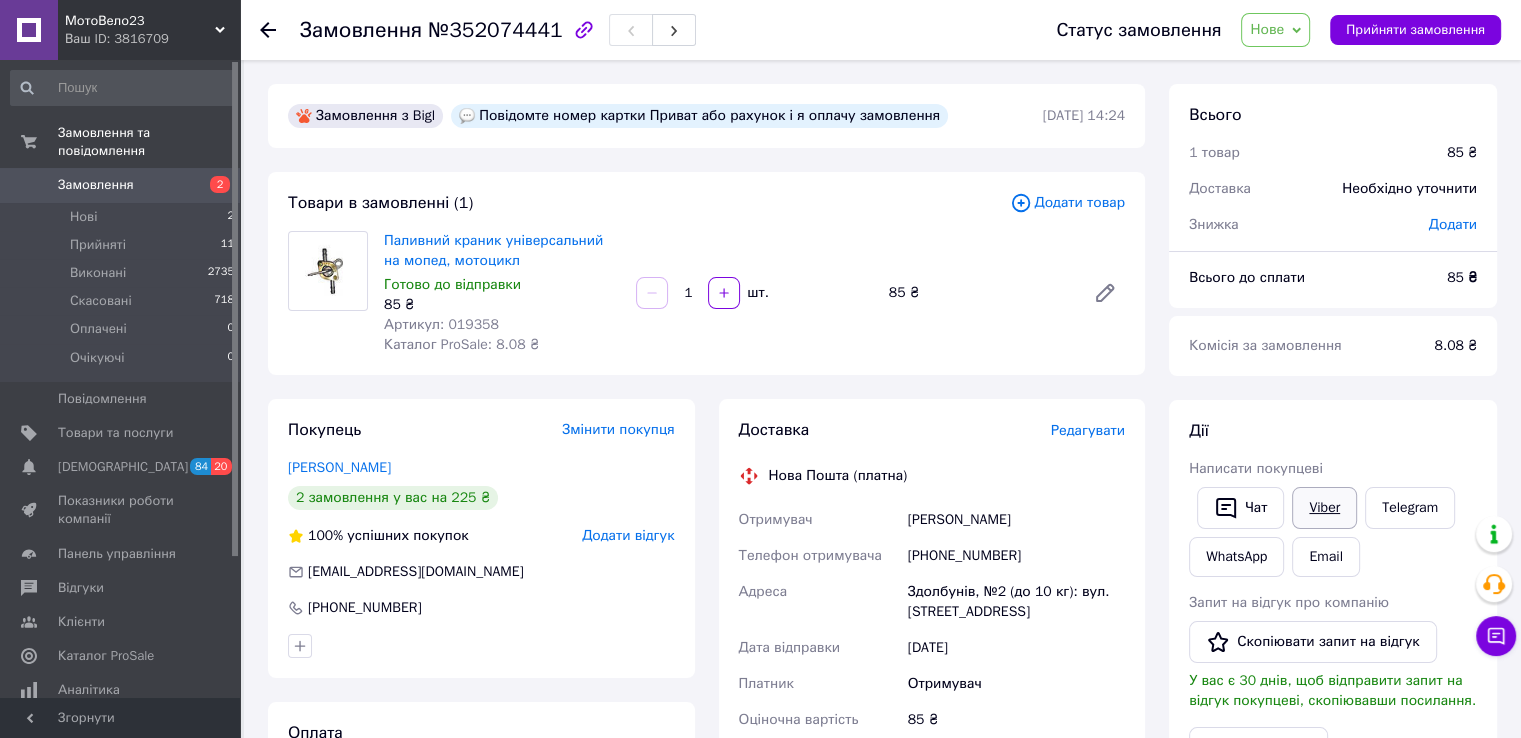 click on "Viber" at bounding box center [1324, 508] 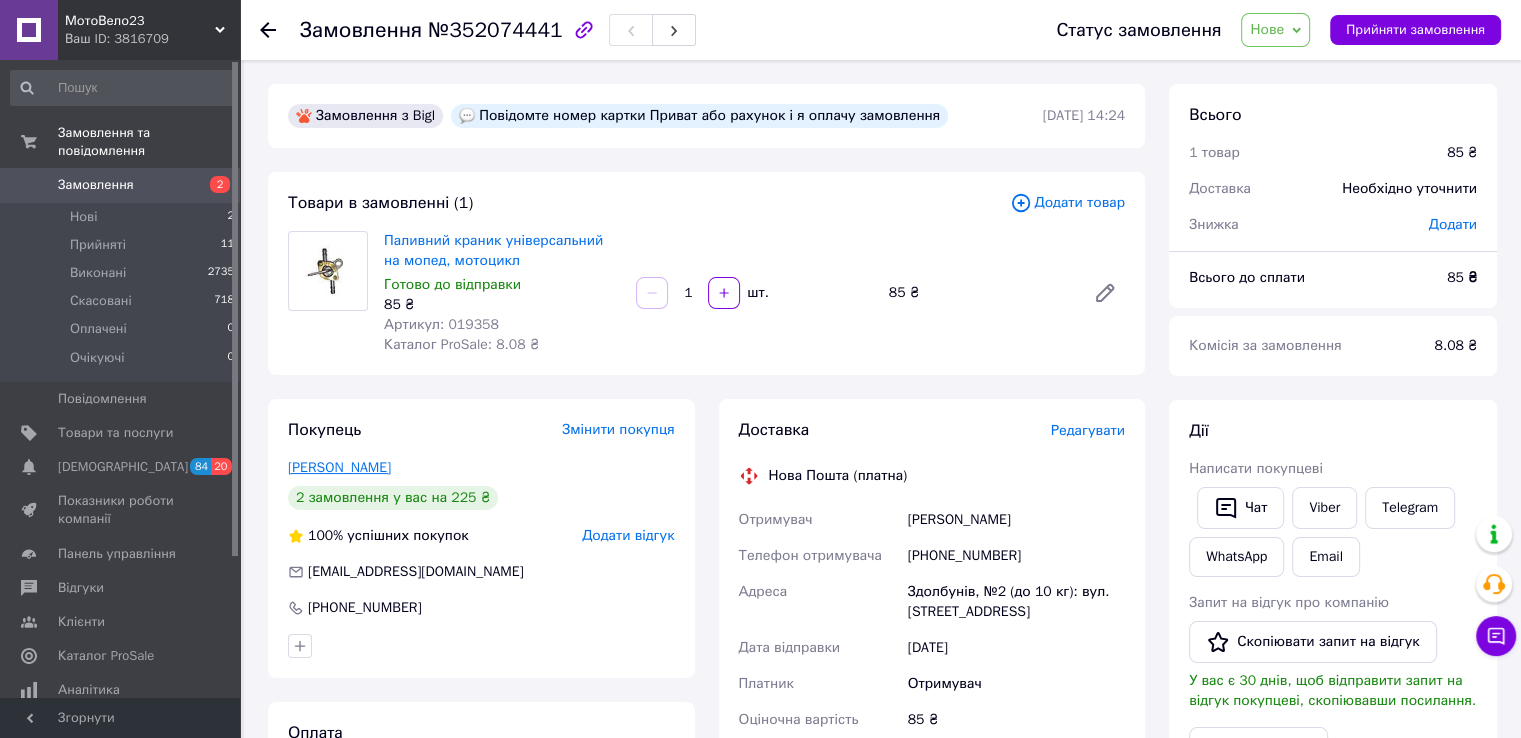 click on "[PERSON_NAME]" at bounding box center (339, 467) 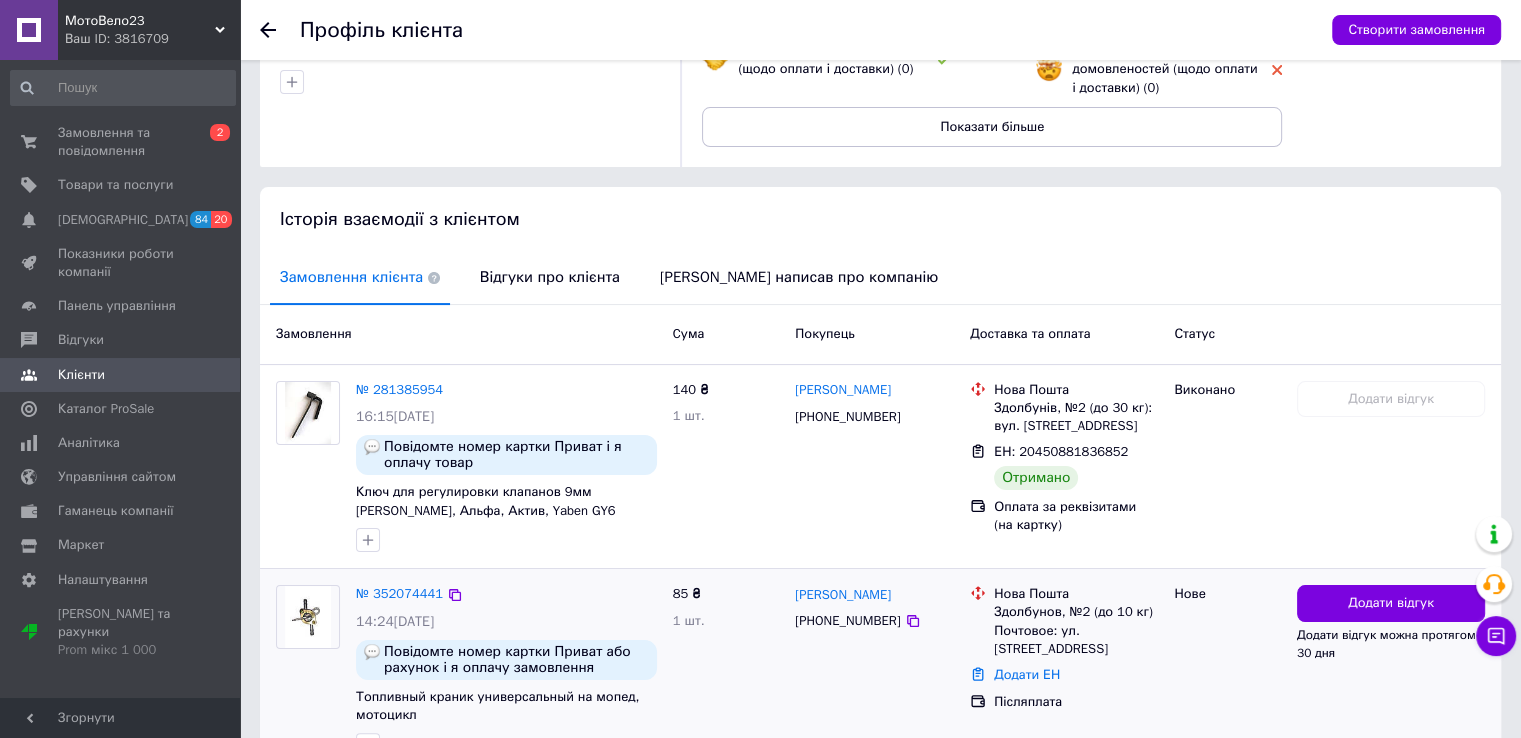 scroll, scrollTop: 382, scrollLeft: 0, axis: vertical 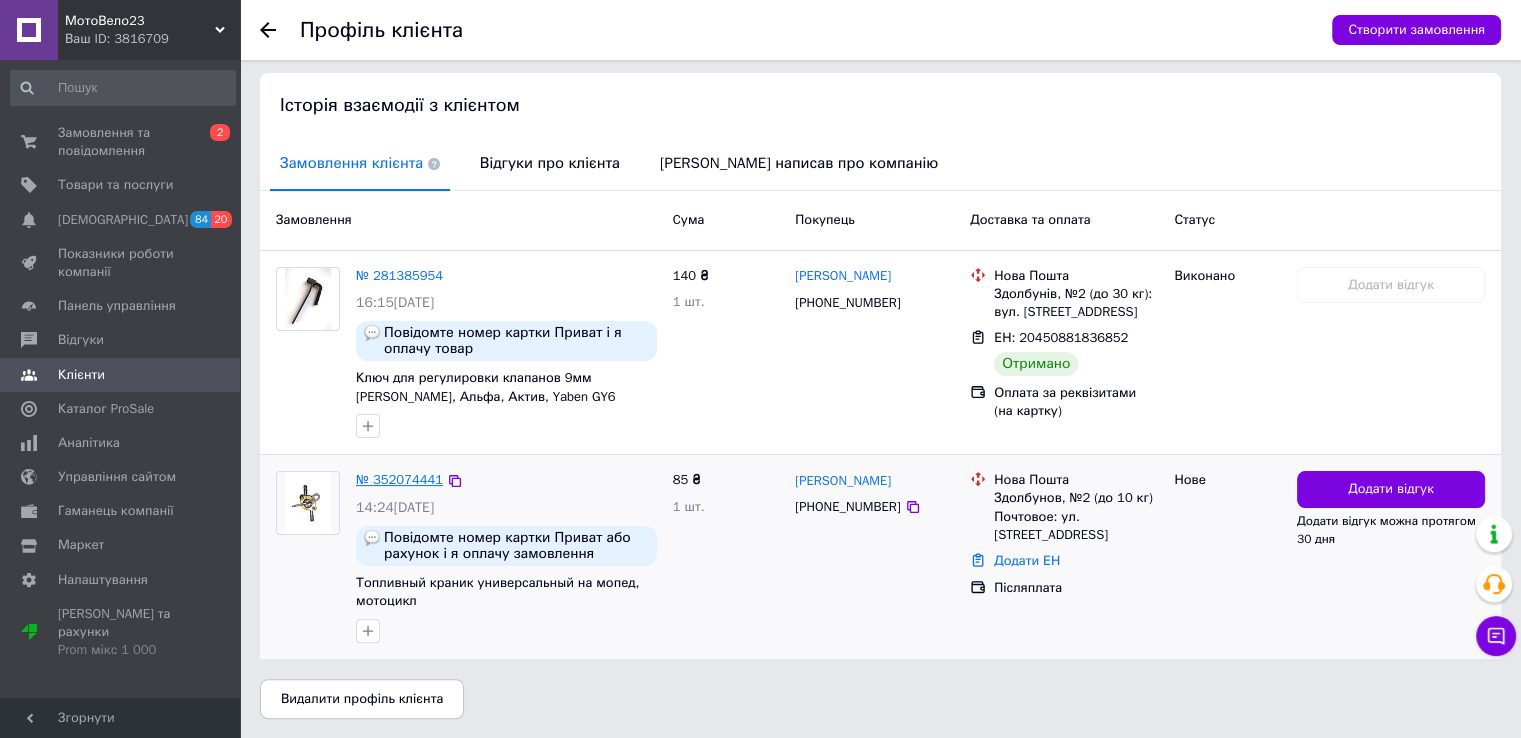 click on "№ 352074441" at bounding box center (399, 479) 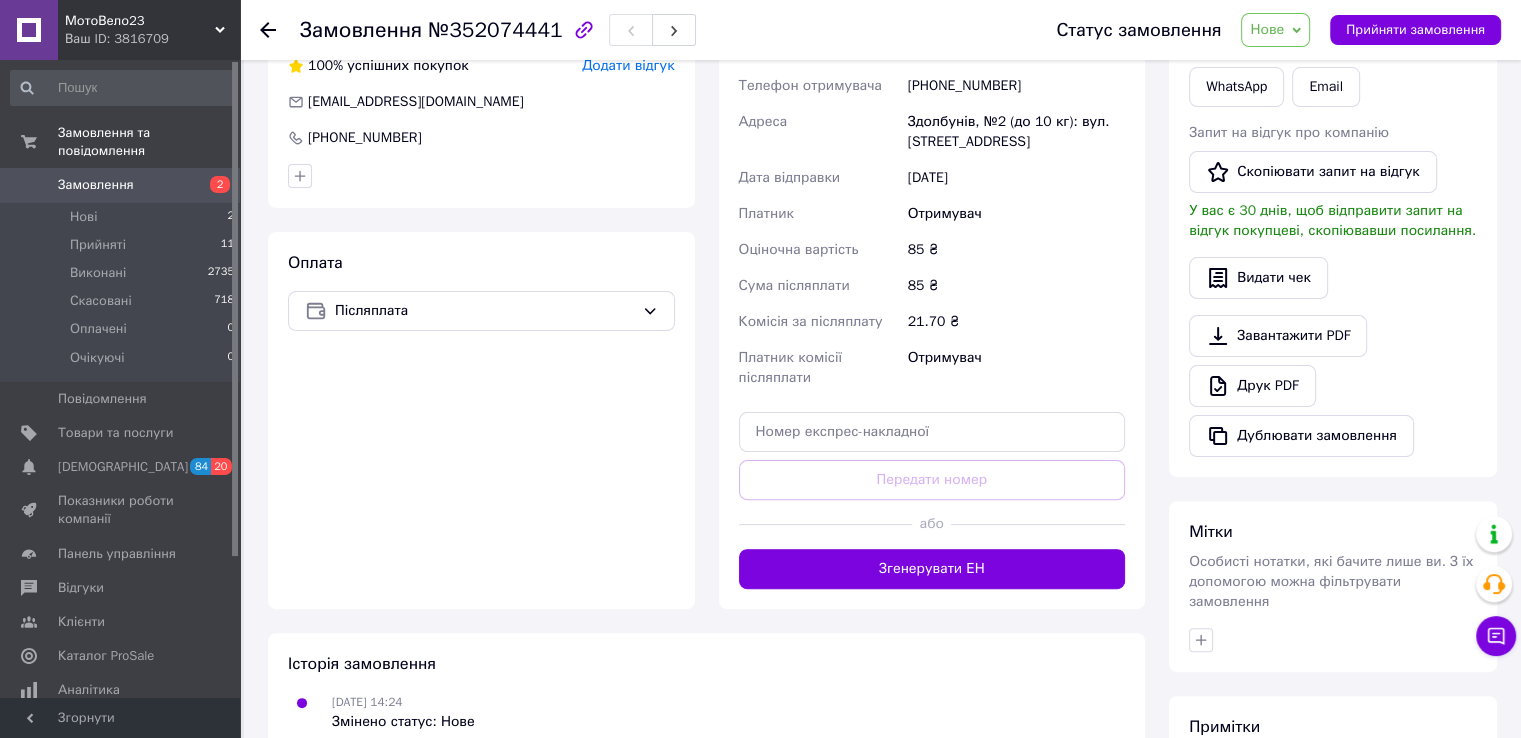 scroll, scrollTop: 294, scrollLeft: 0, axis: vertical 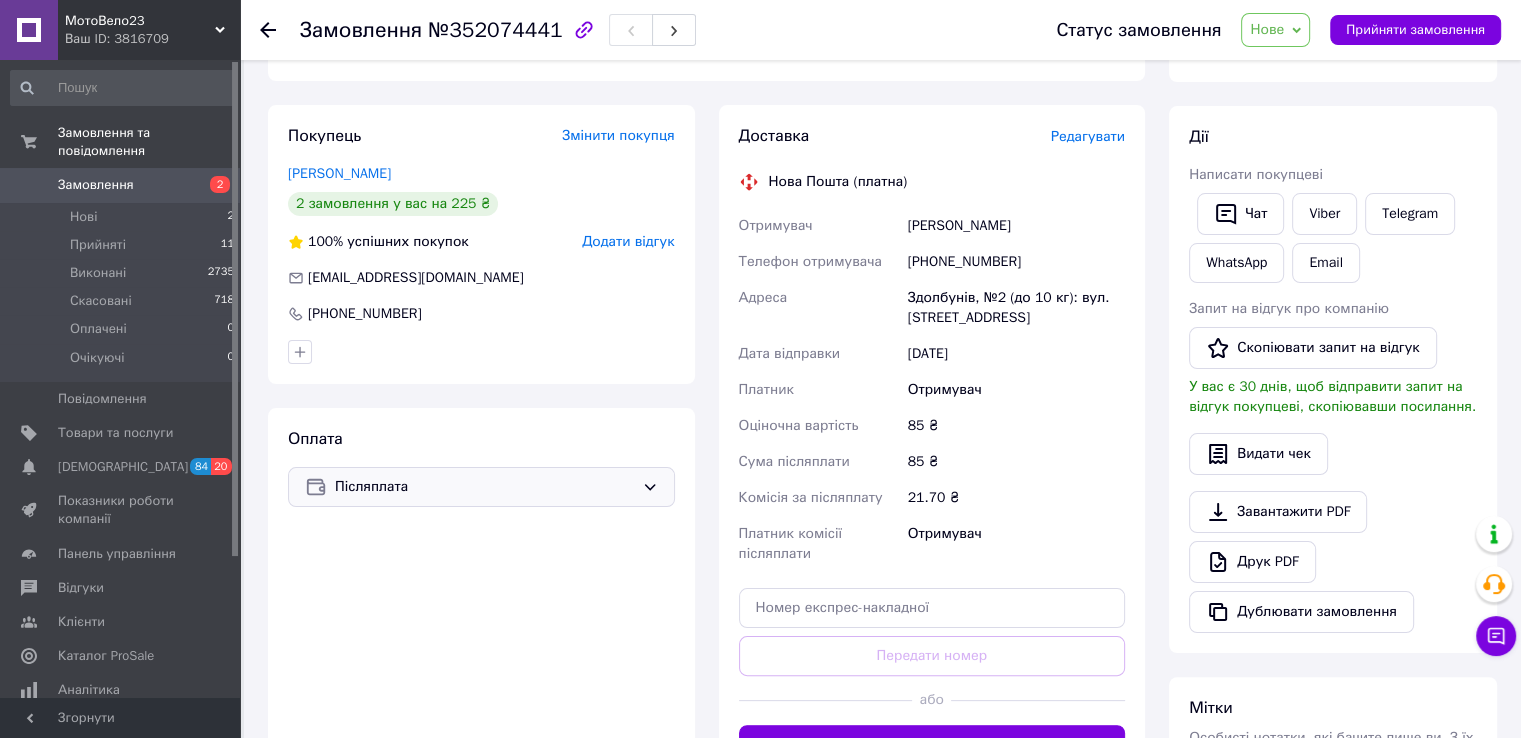 click on "Післяплата" at bounding box center (484, 487) 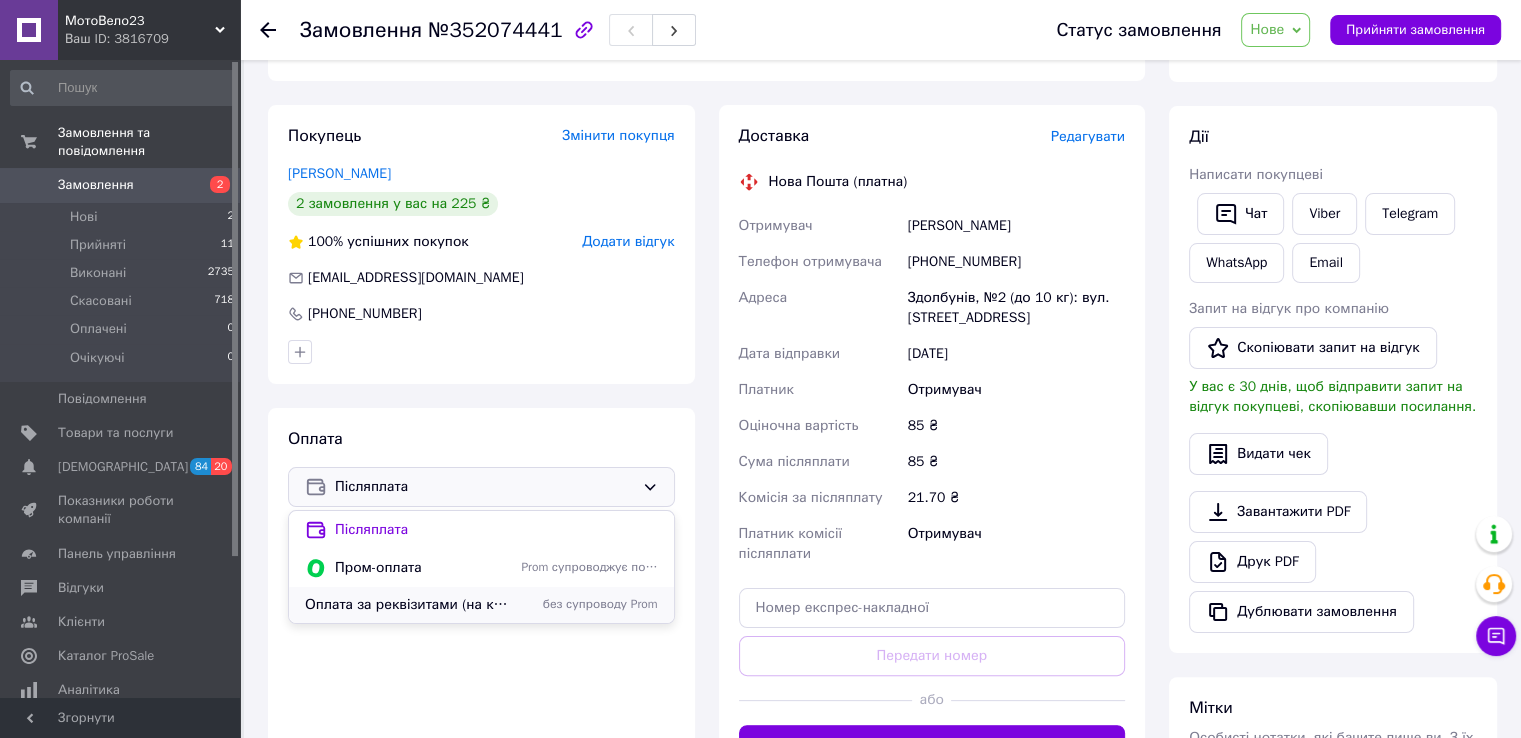 click on "Оплата за реквізитами (на картку)" at bounding box center (409, 605) 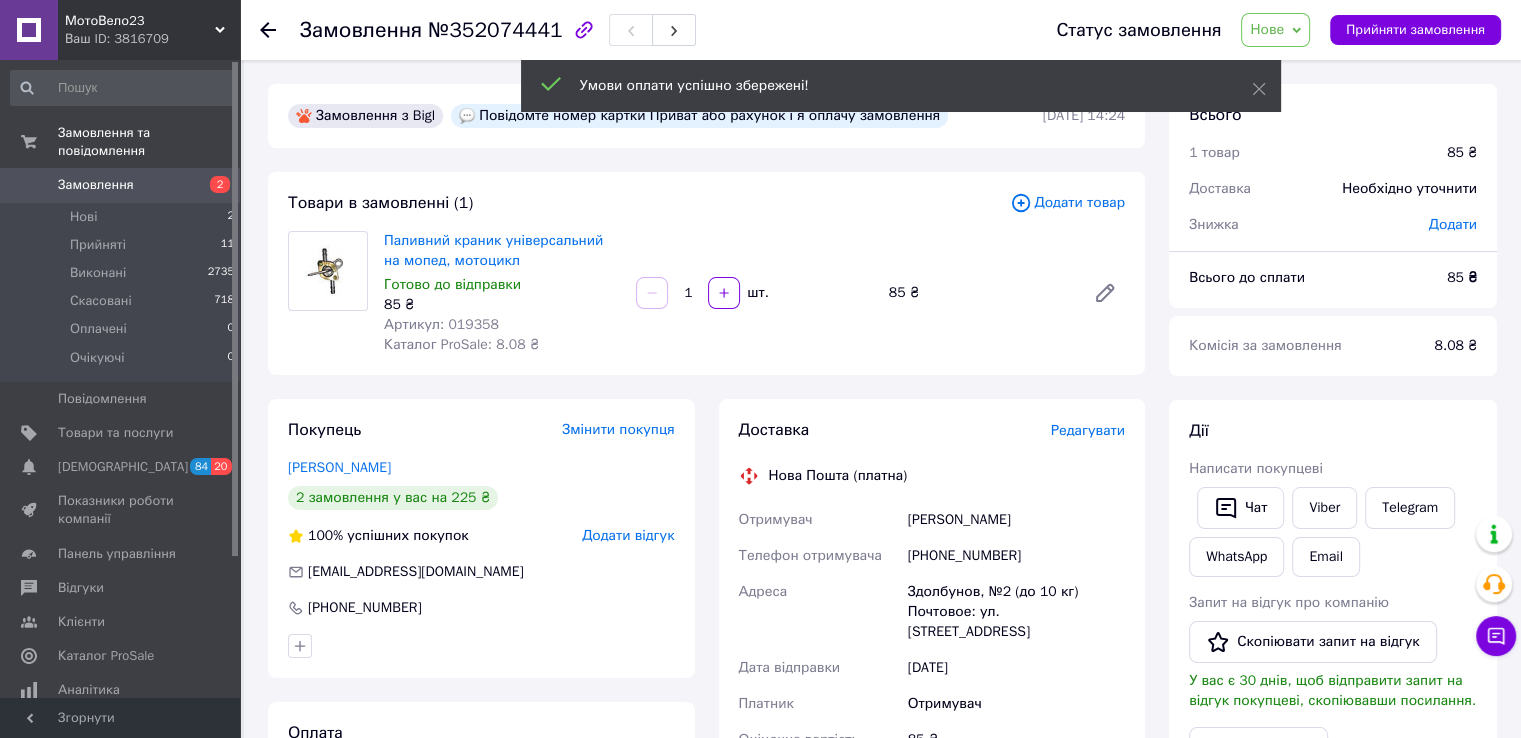 scroll, scrollTop: 600, scrollLeft: 0, axis: vertical 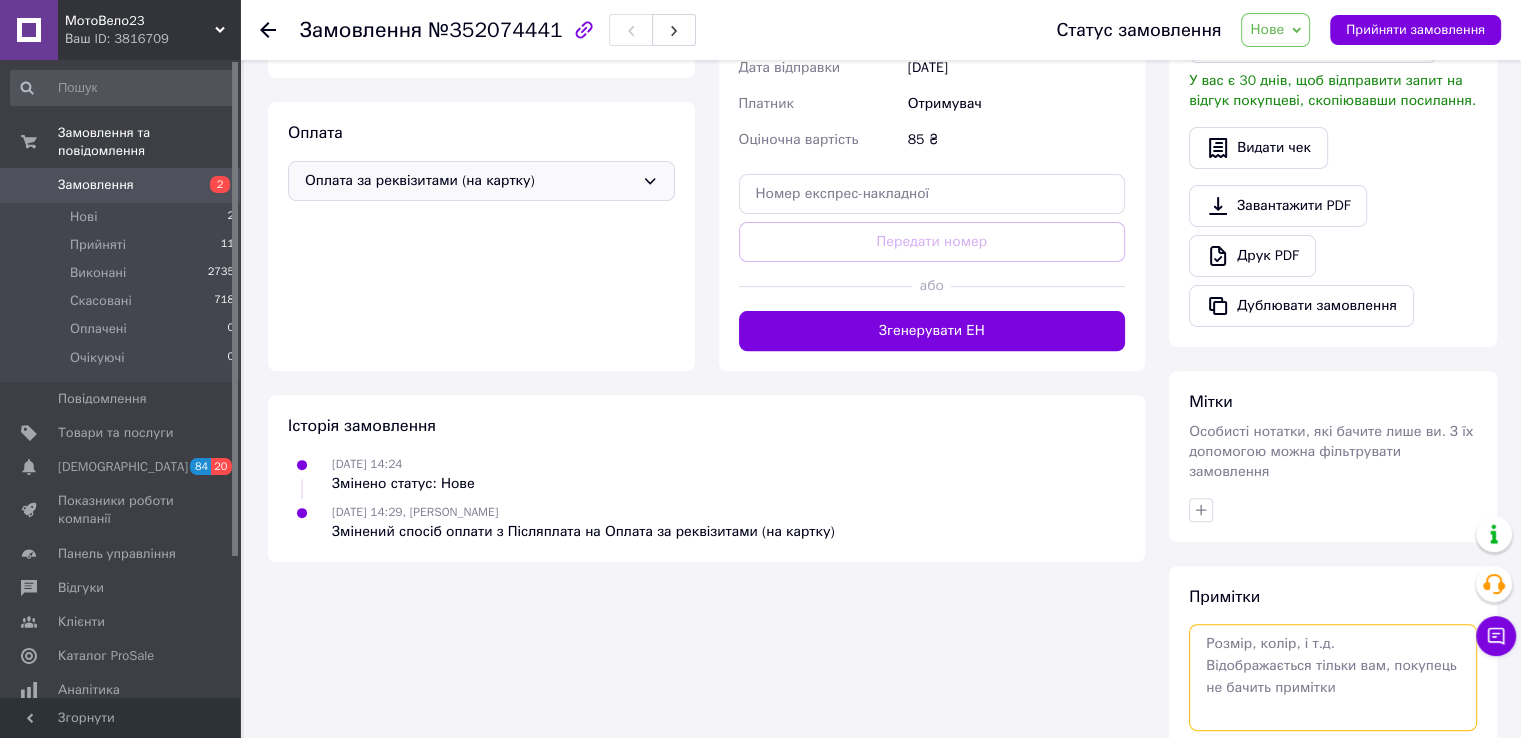 click at bounding box center (1333, 677) 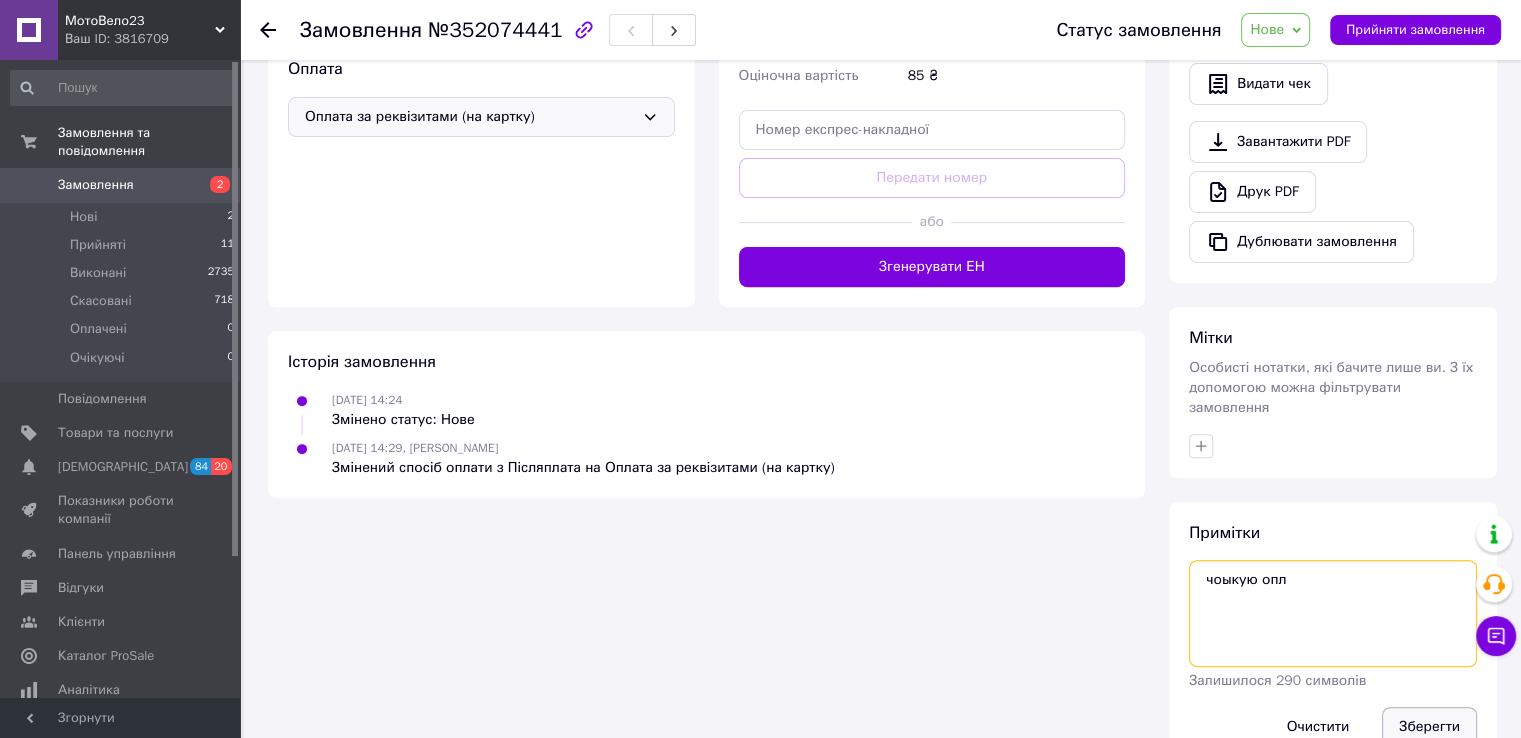 scroll, scrollTop: 694, scrollLeft: 0, axis: vertical 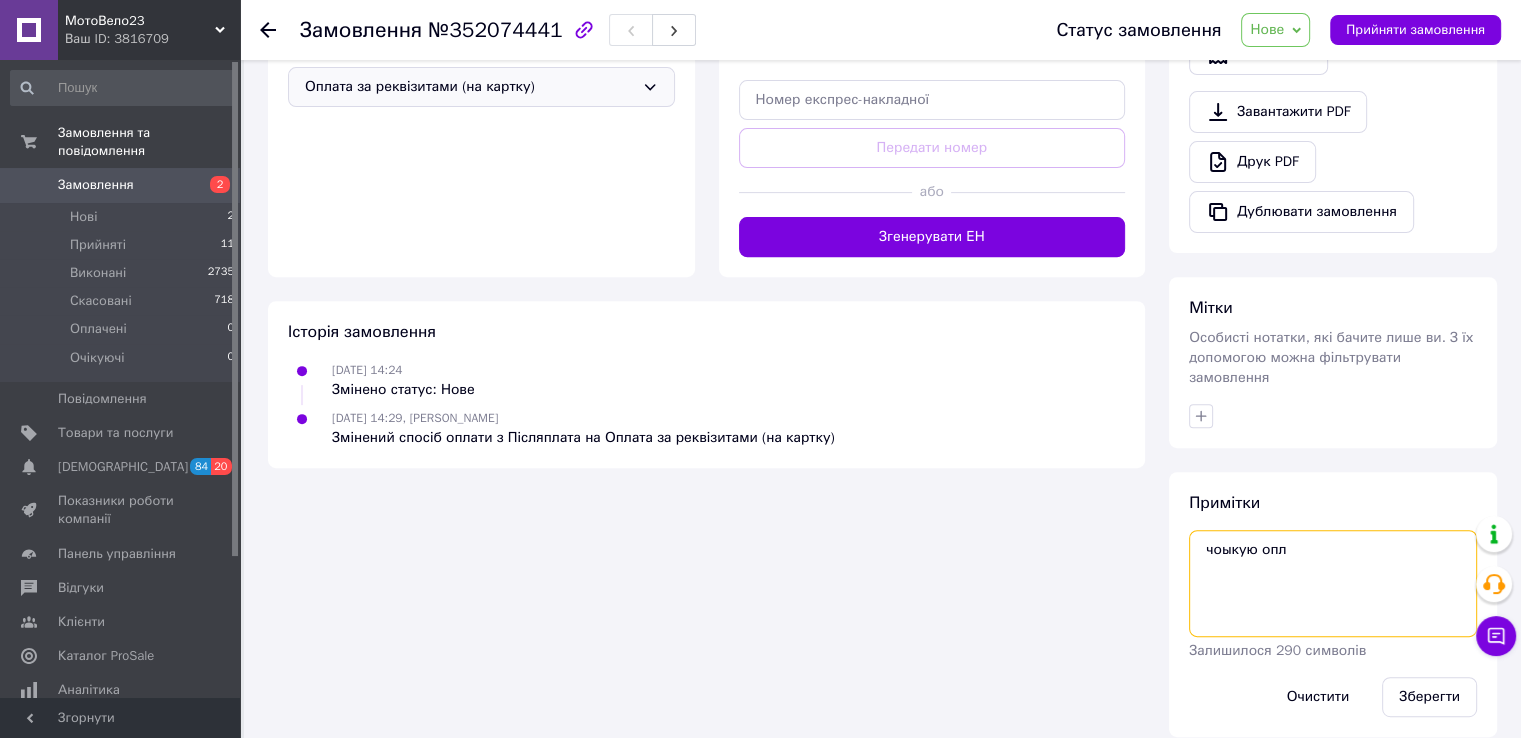 click on "чоыкую опл" at bounding box center (1333, 583) 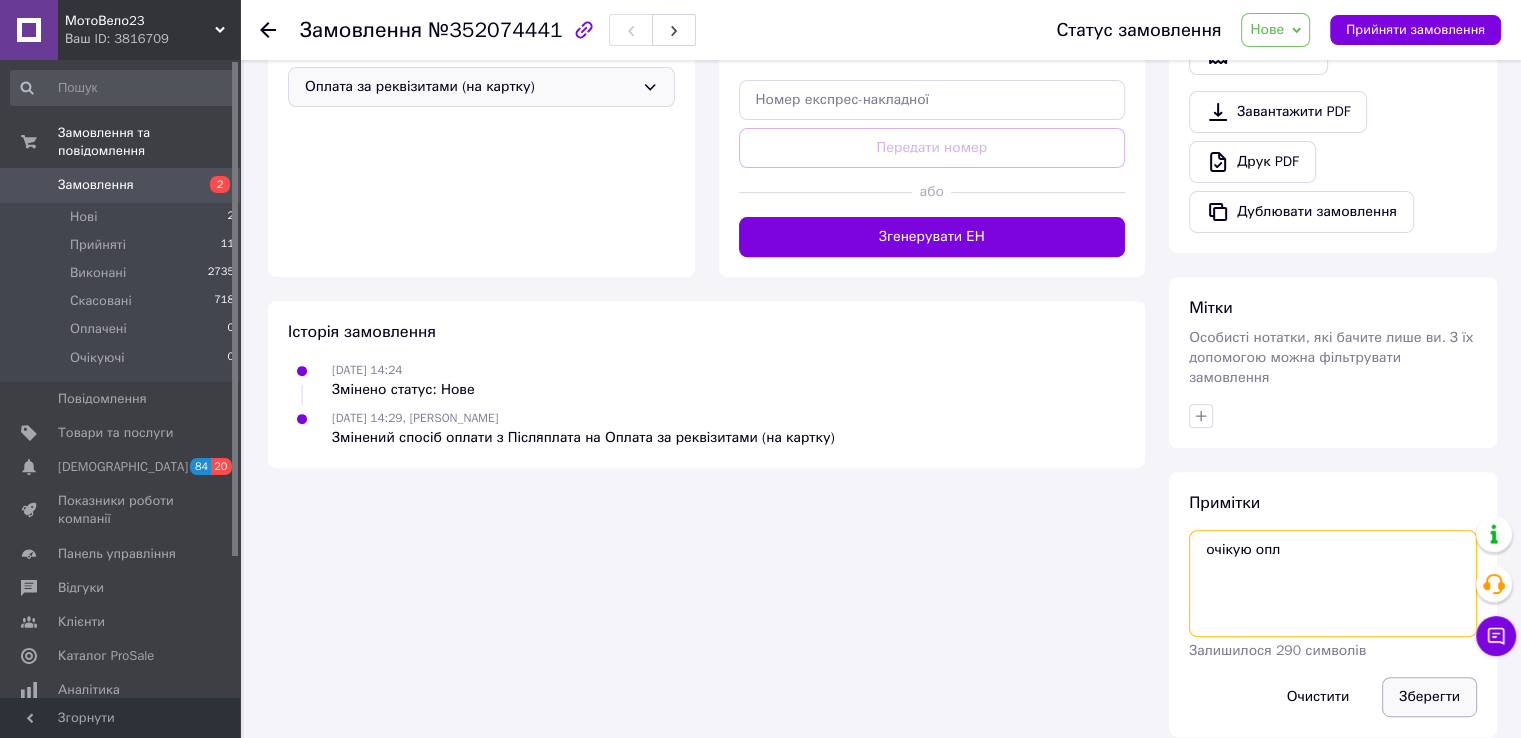 type on "очікую опл" 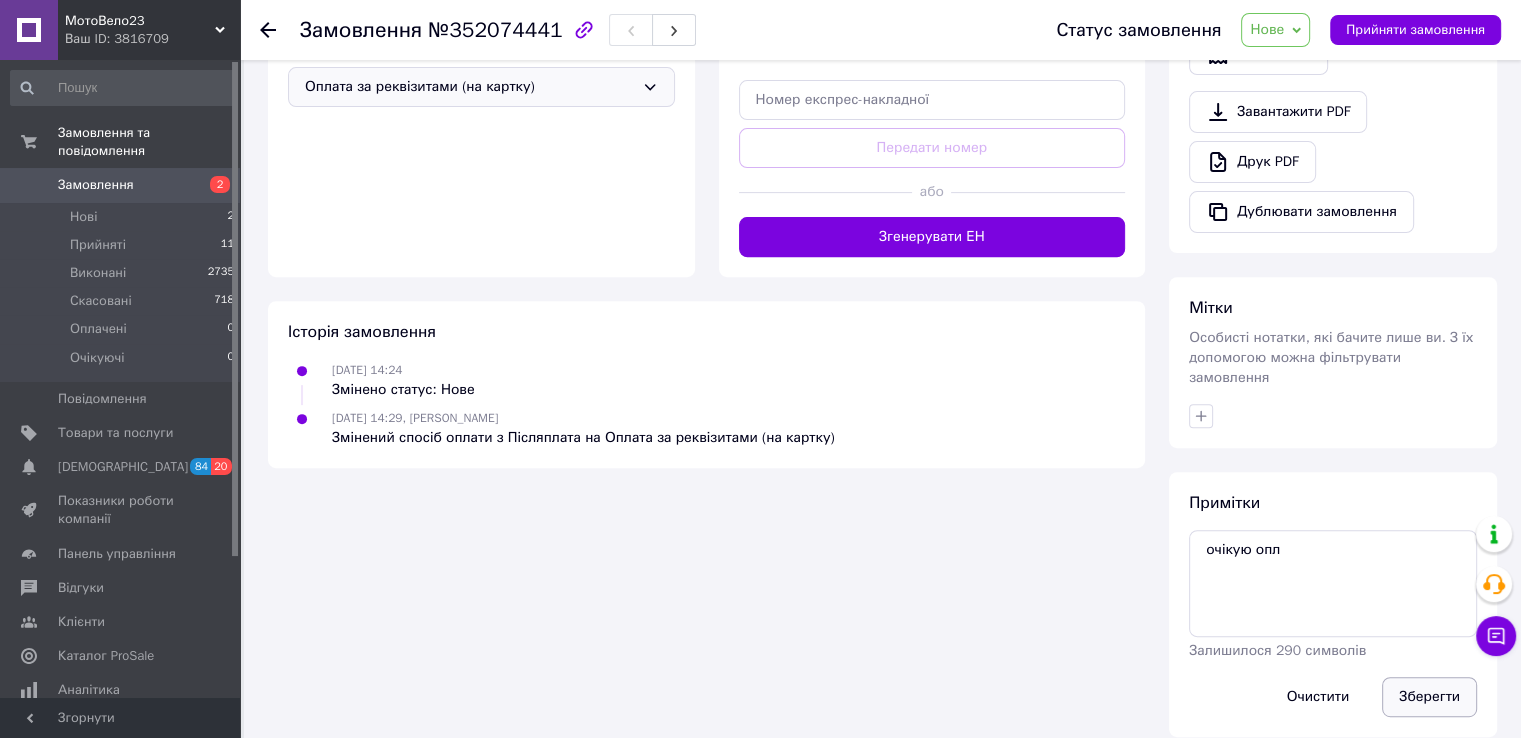 click on "Зберегти" at bounding box center (1429, 697) 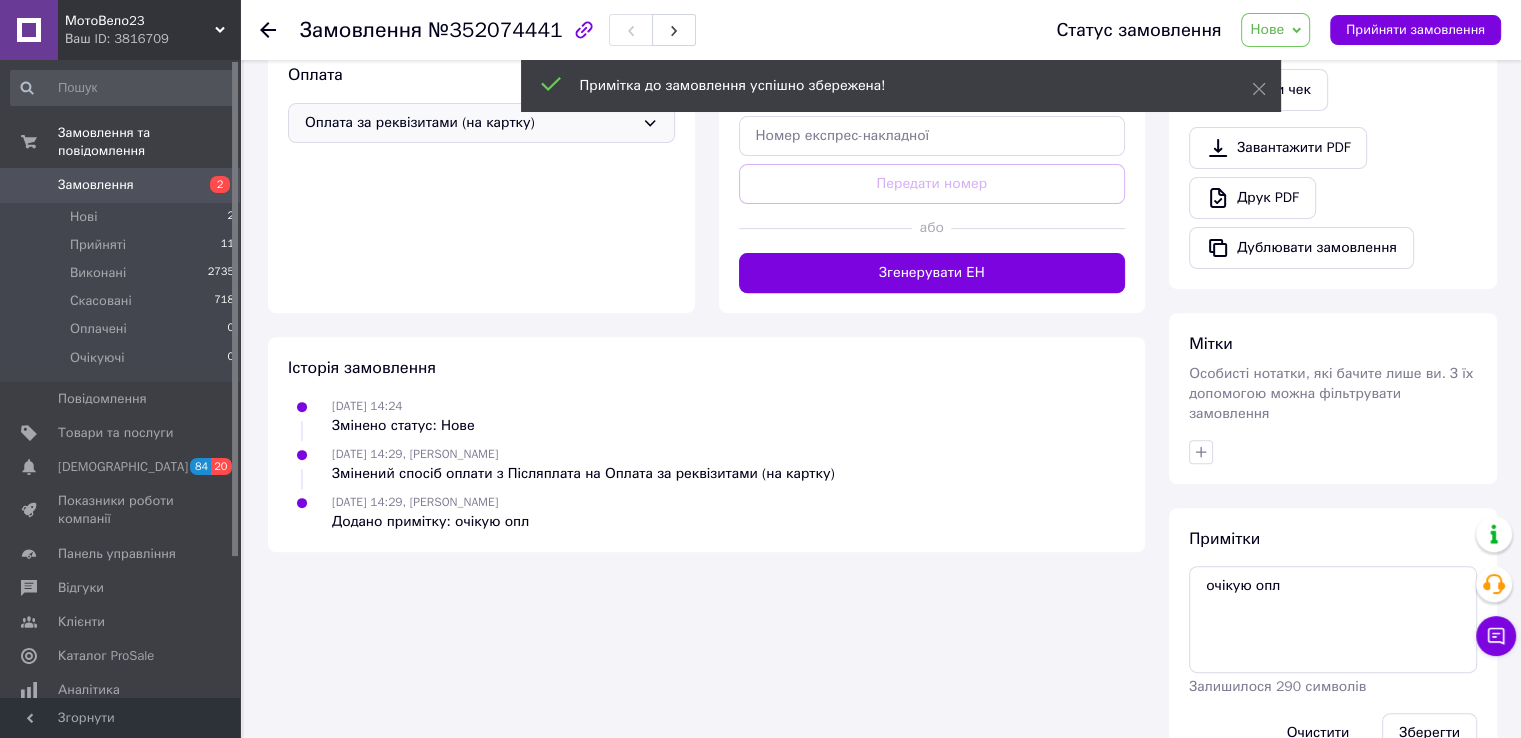 scroll, scrollTop: 694, scrollLeft: 0, axis: vertical 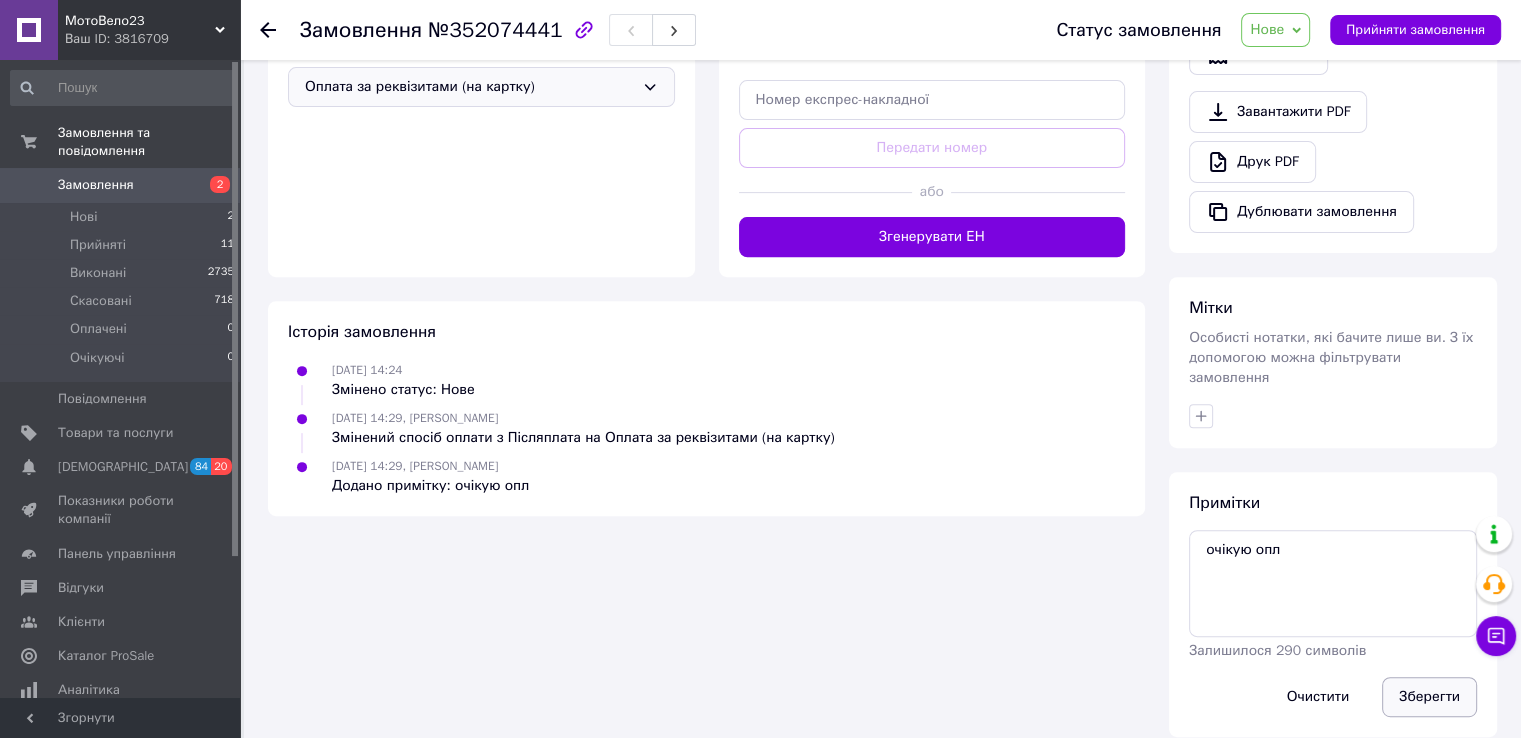 click on "Зберегти" at bounding box center (1429, 697) 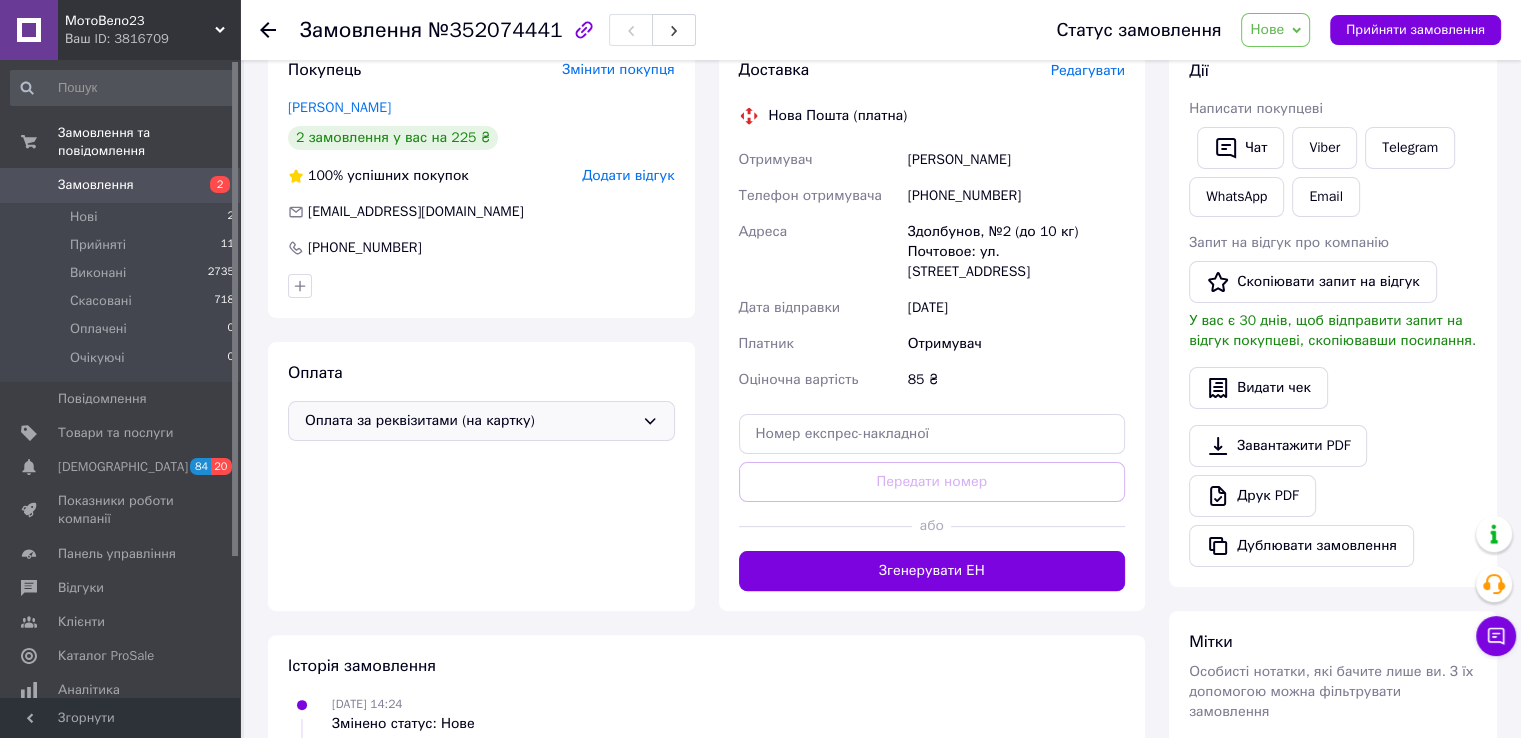 scroll, scrollTop: 94, scrollLeft: 0, axis: vertical 